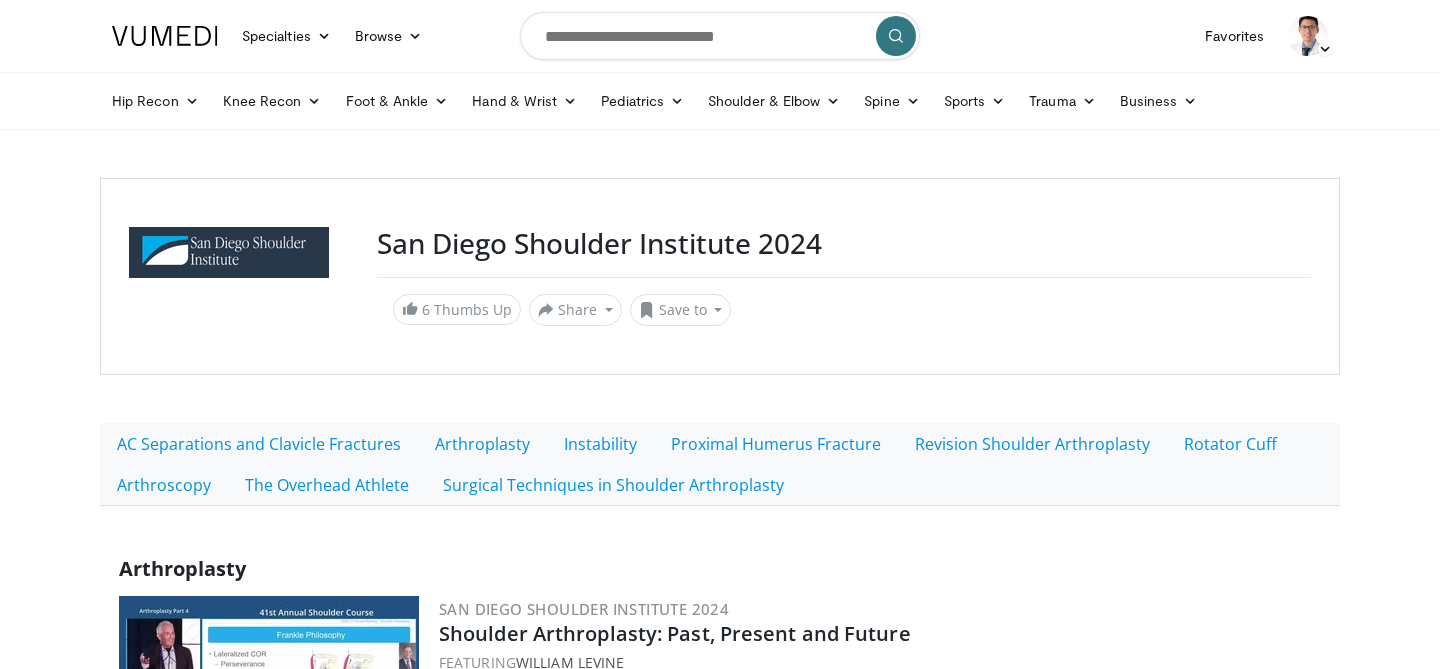 scroll, scrollTop: 4546, scrollLeft: 0, axis: vertical 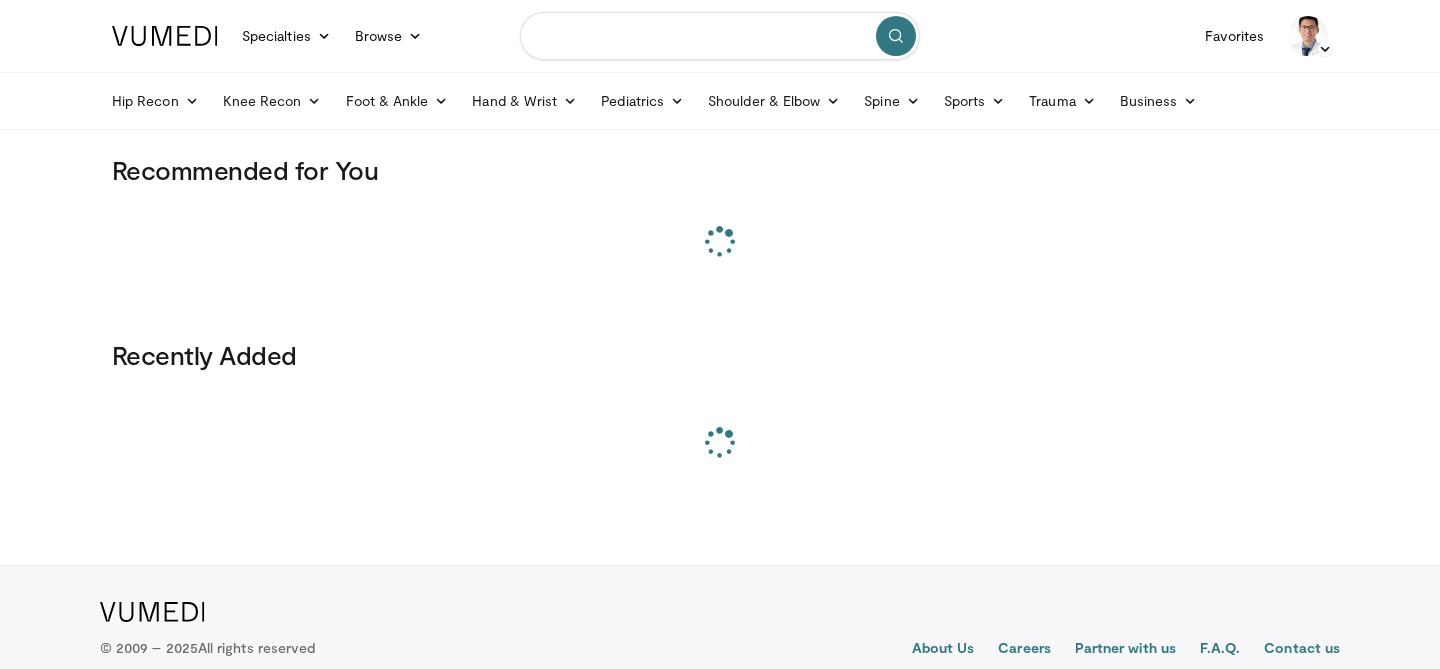 click at bounding box center (720, 36) 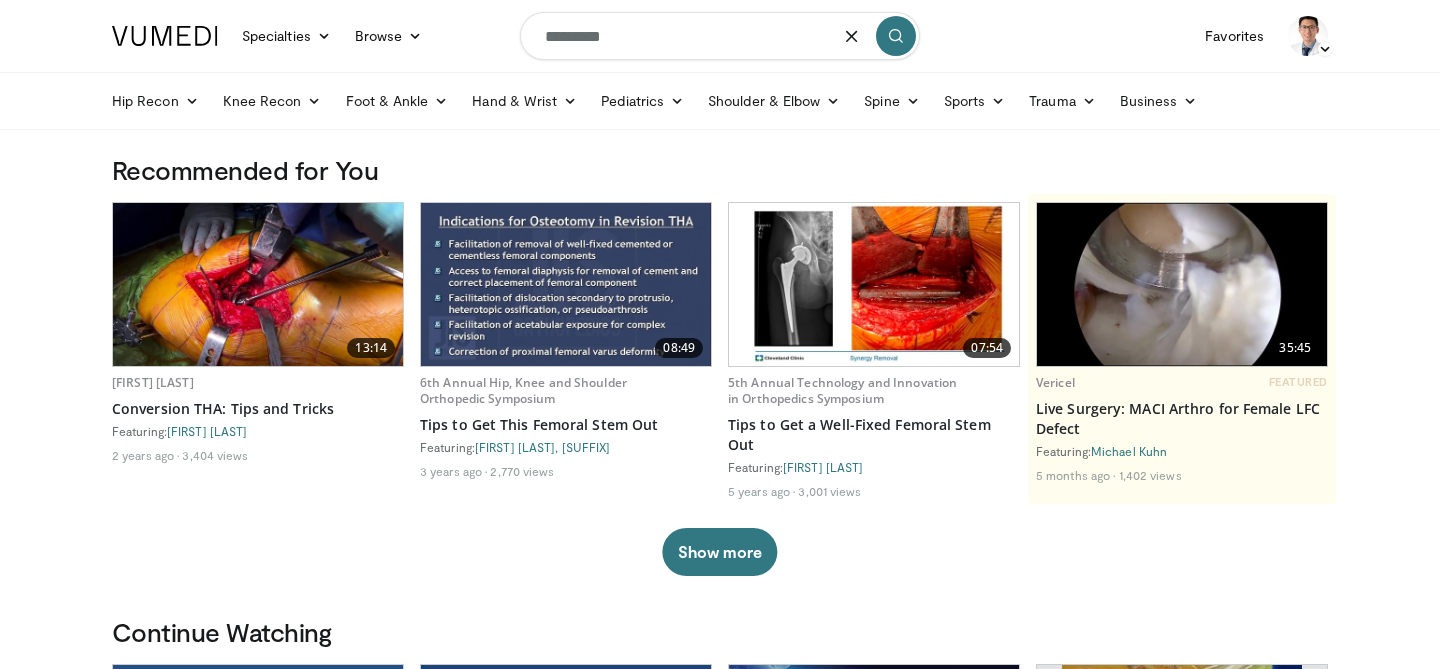type on "*********" 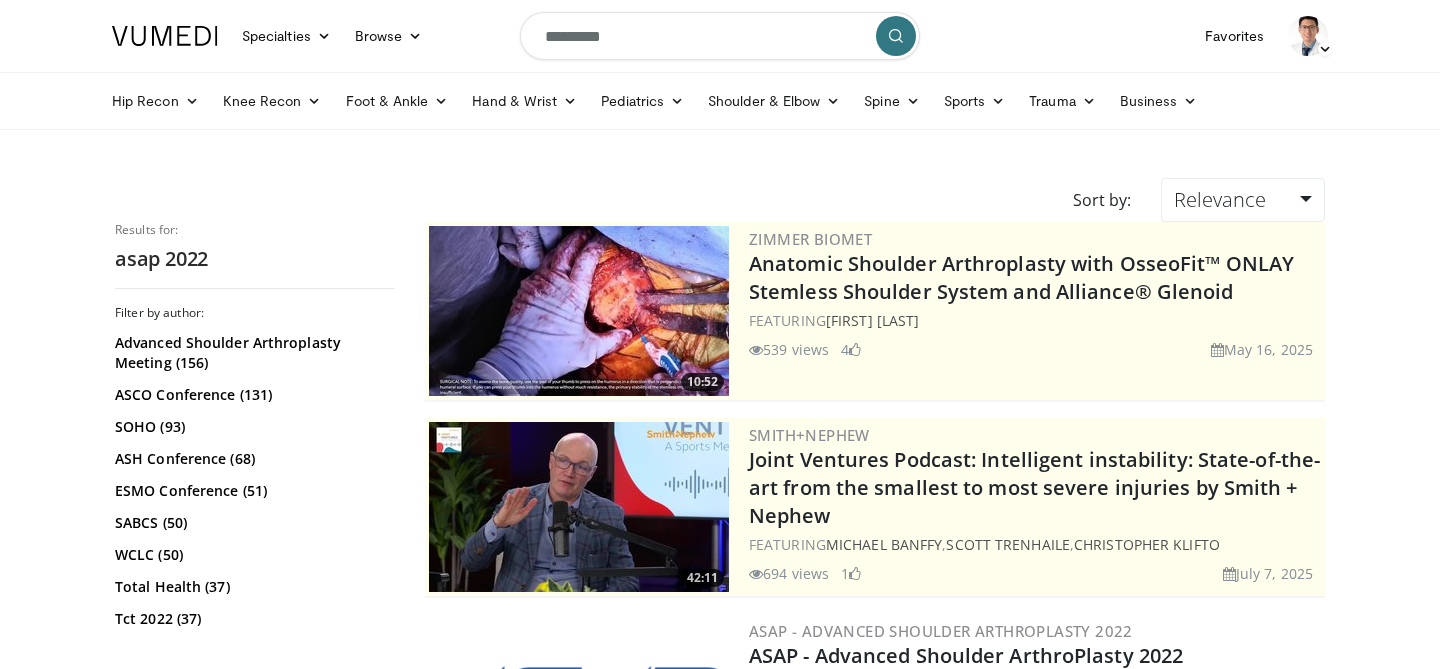 scroll, scrollTop: 320, scrollLeft: 0, axis: vertical 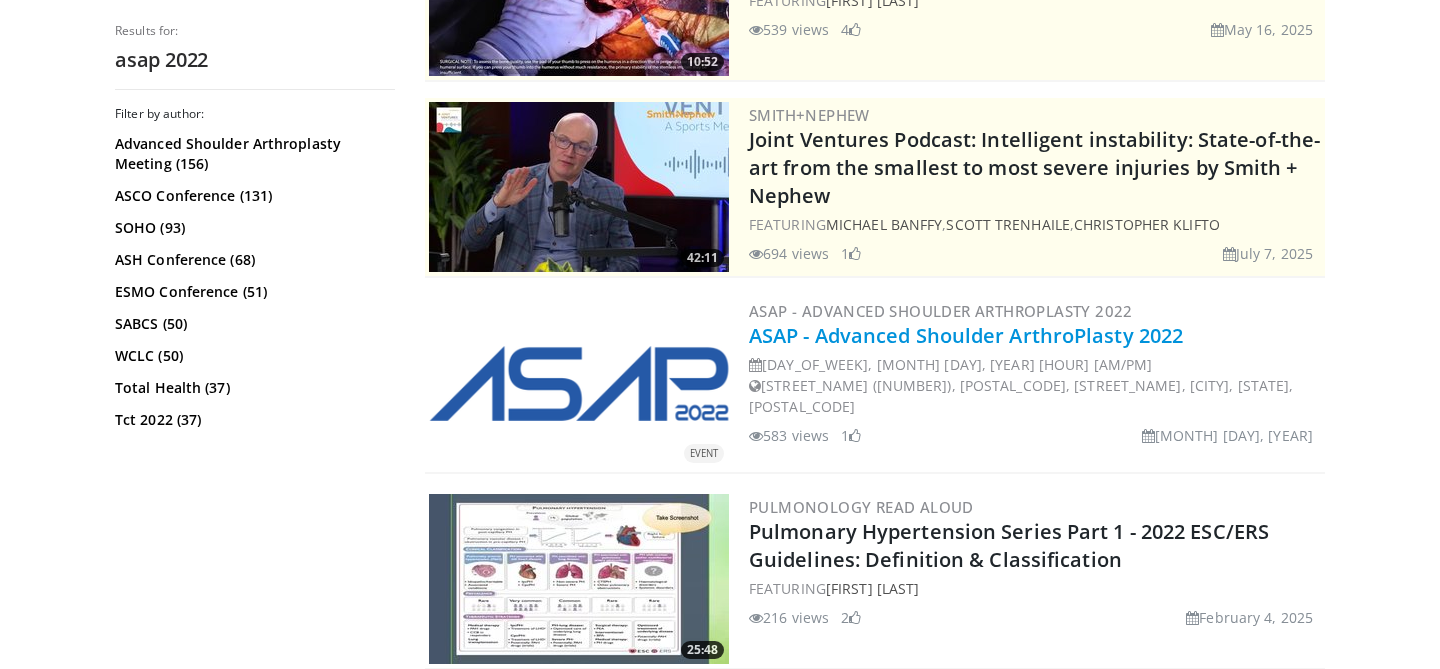 click on "ASAP - Advanced Shoulder ArthroPlasty 2022" at bounding box center (966, 335) 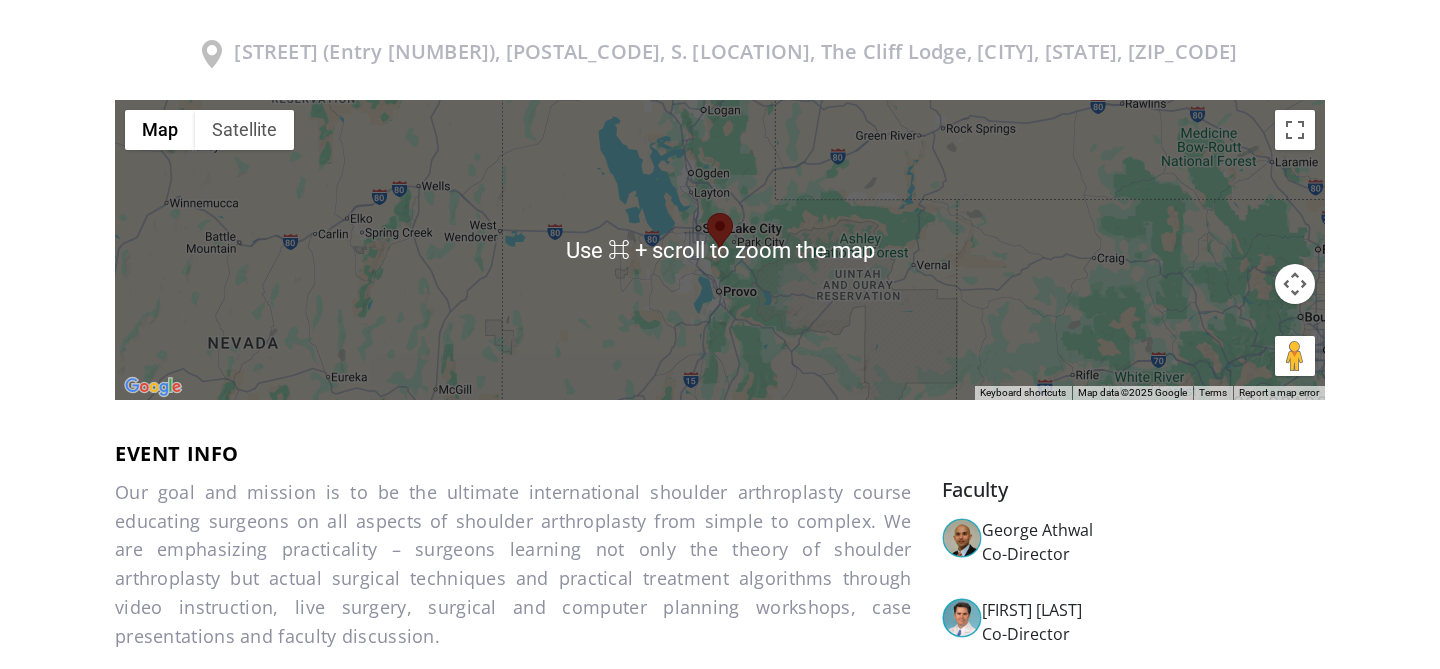 scroll, scrollTop: 78, scrollLeft: 0, axis: vertical 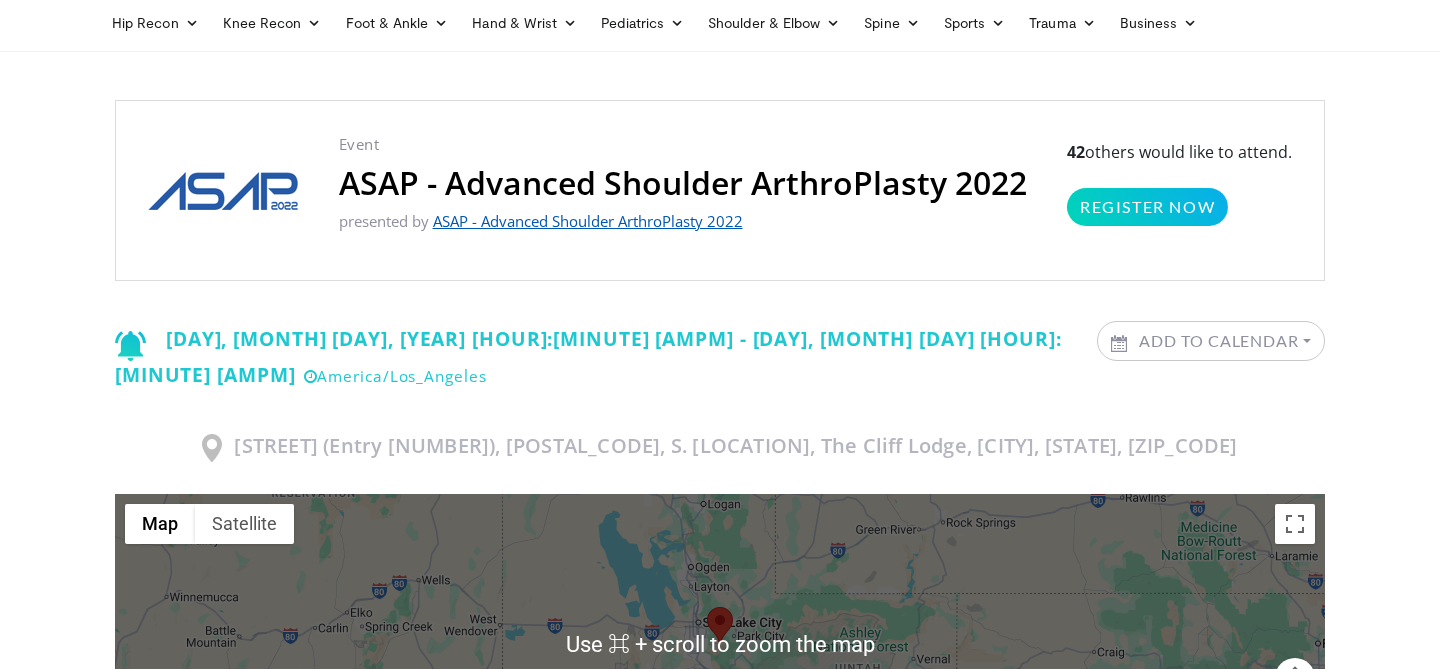 click on "ASAP - Advanced Shoulder ArthroPlasty 2022" at bounding box center [588, 221] 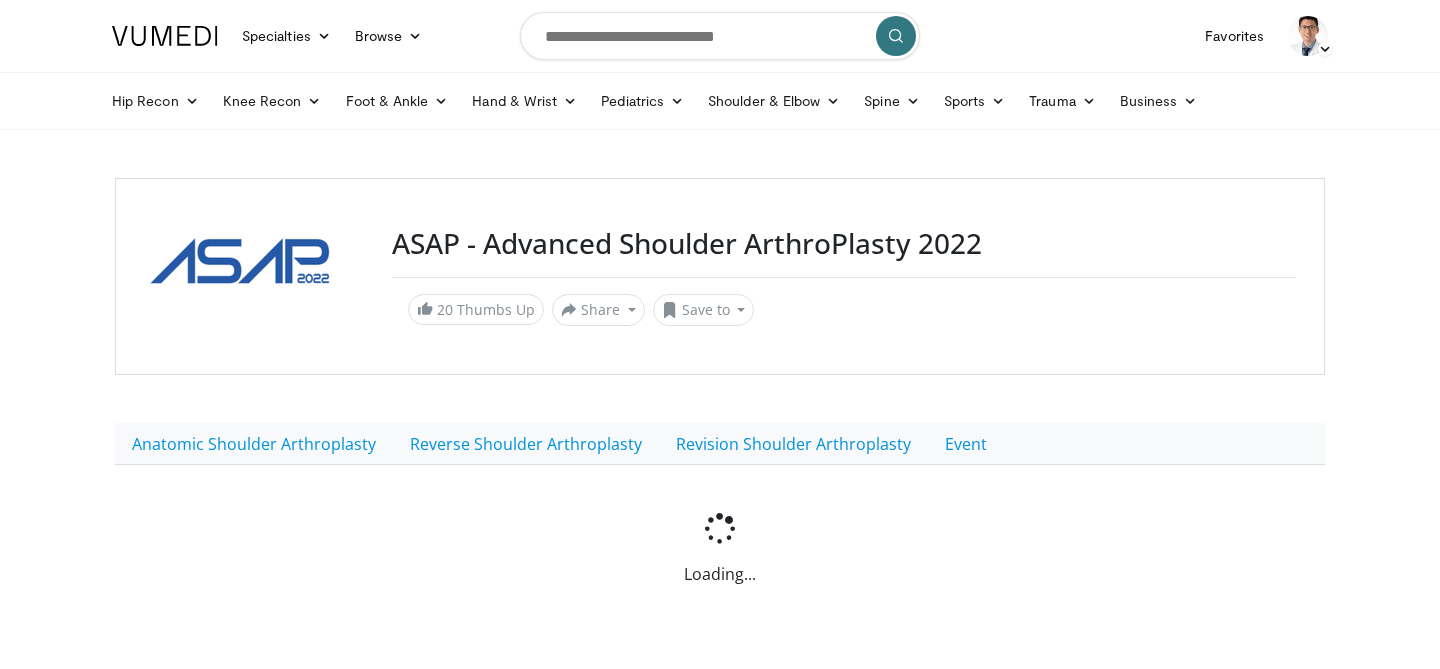scroll, scrollTop: 0, scrollLeft: 0, axis: both 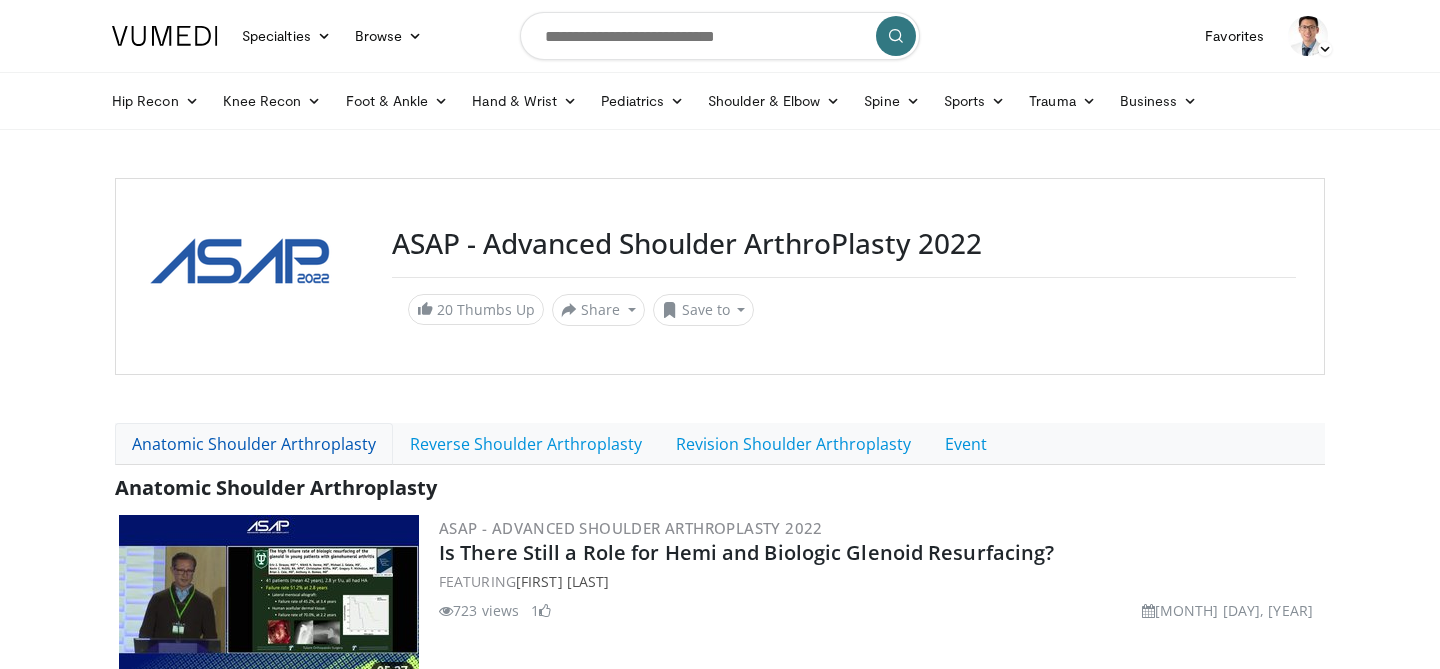 click on "Anatomic Shoulder Arthroplasty" at bounding box center (254, 444) 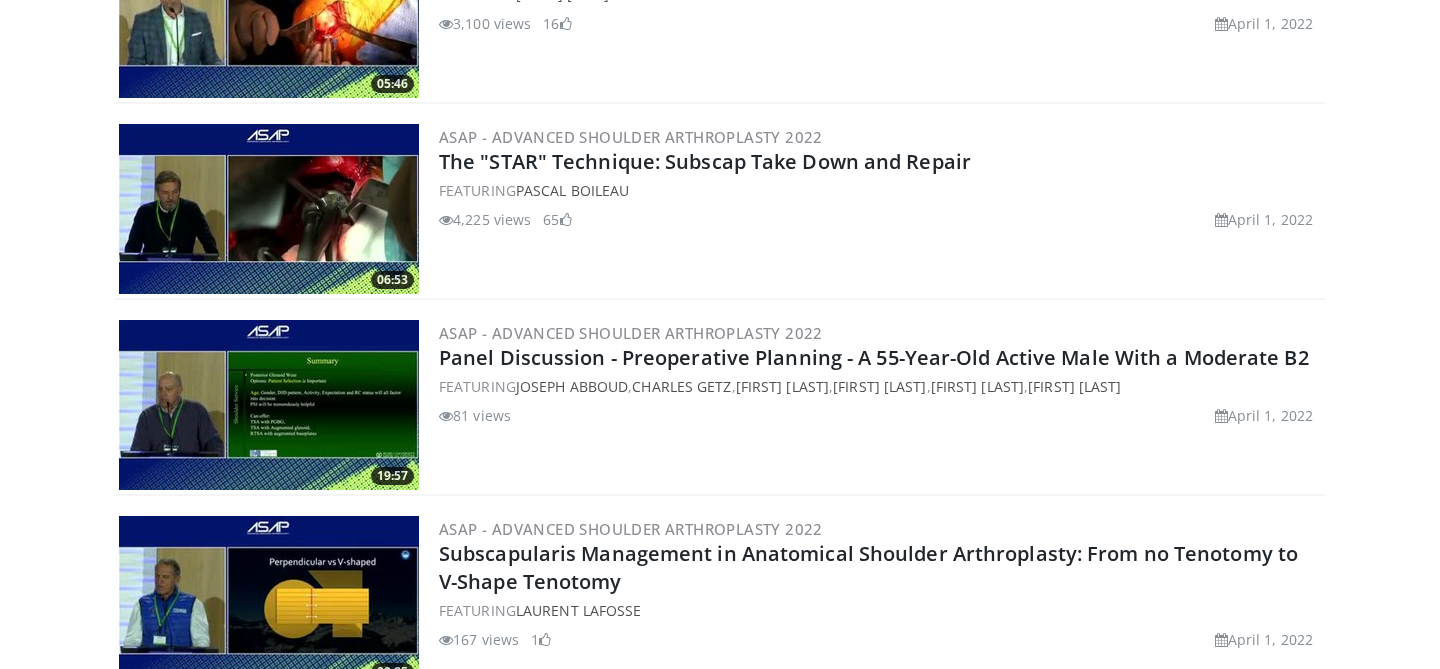 scroll, scrollTop: 5994, scrollLeft: 0, axis: vertical 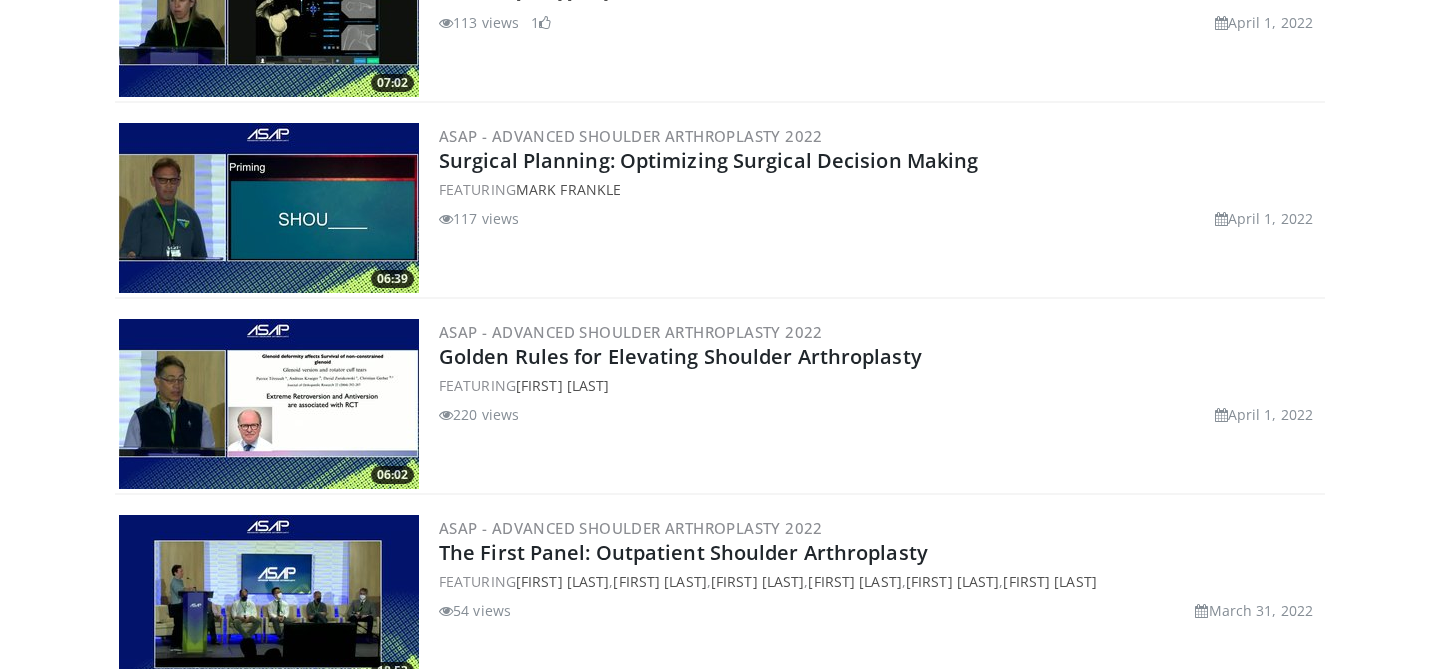 drag, startPoint x: 670, startPoint y: 391, endPoint x: 412, endPoint y: 331, distance: 264.8849 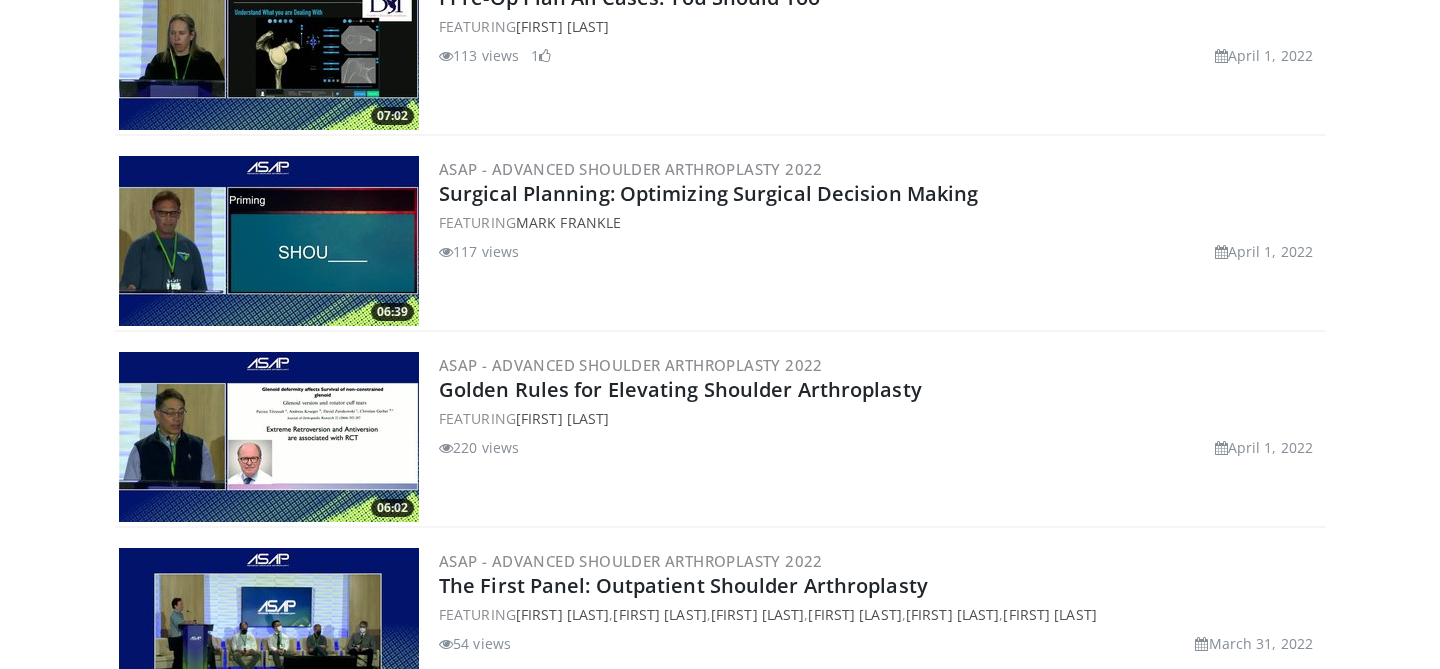 scroll, scrollTop: 8117, scrollLeft: 0, axis: vertical 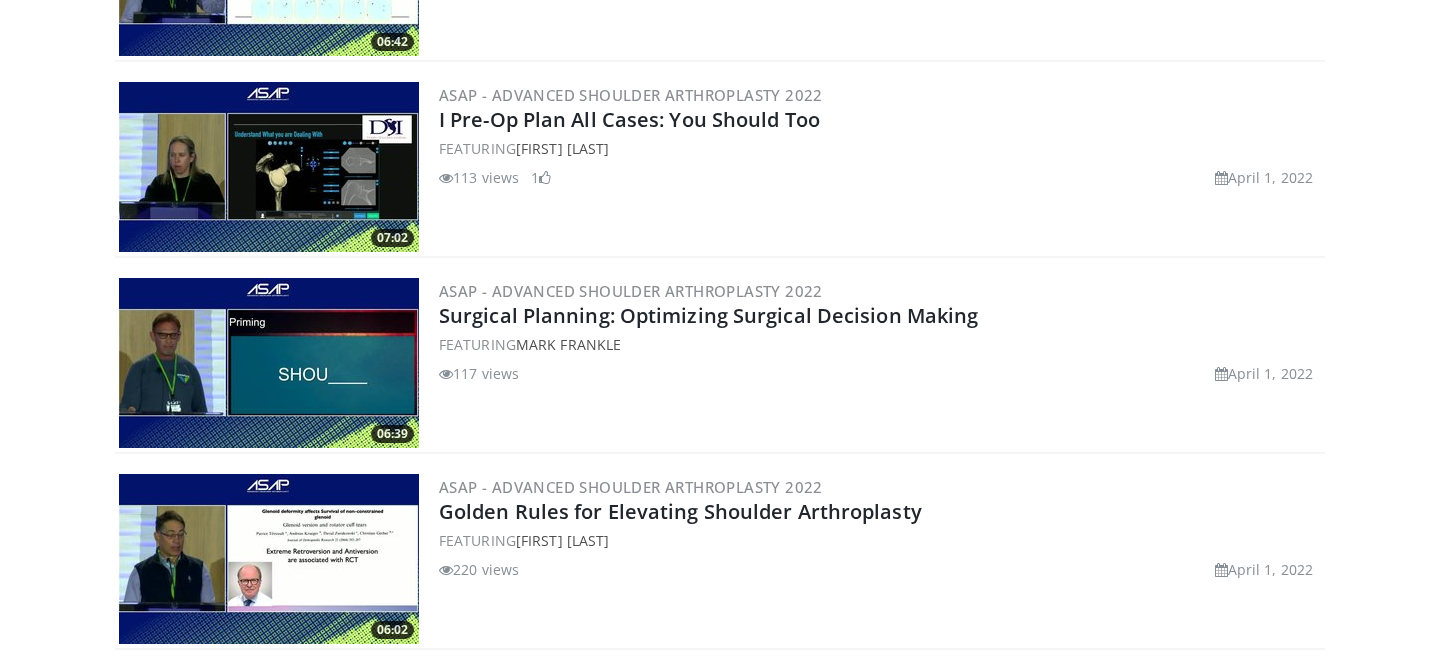 drag, startPoint x: 775, startPoint y: 414, endPoint x: 435, endPoint y: 296, distance: 359.89444 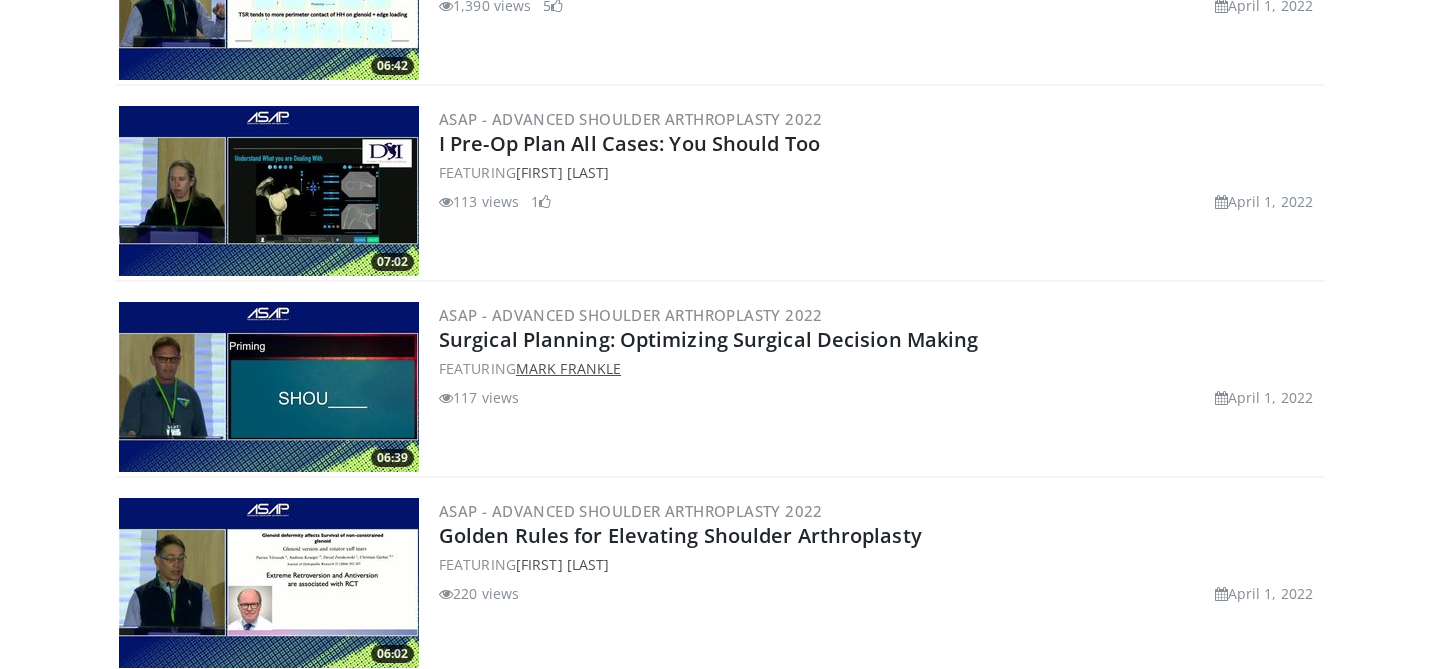 scroll, scrollTop: 8083, scrollLeft: 0, axis: vertical 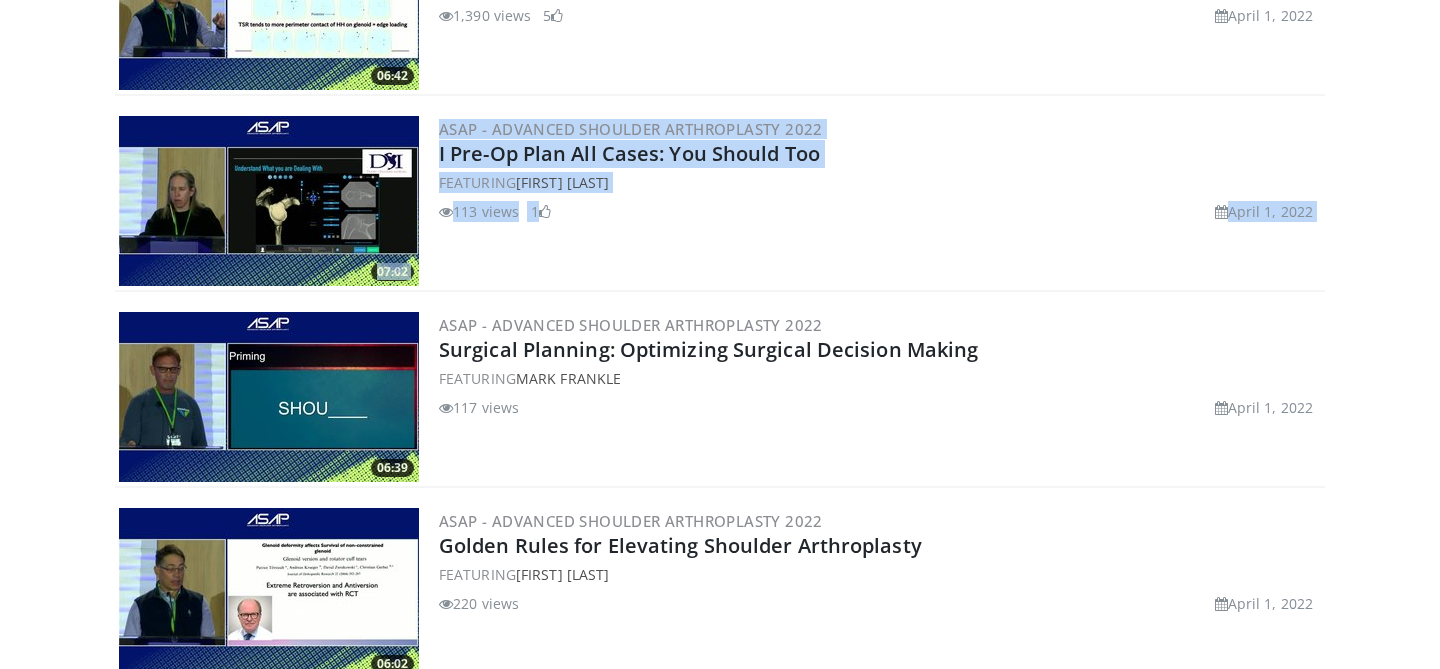 drag, startPoint x: 800, startPoint y: 237, endPoint x: 334, endPoint y: 123, distance: 479.7416 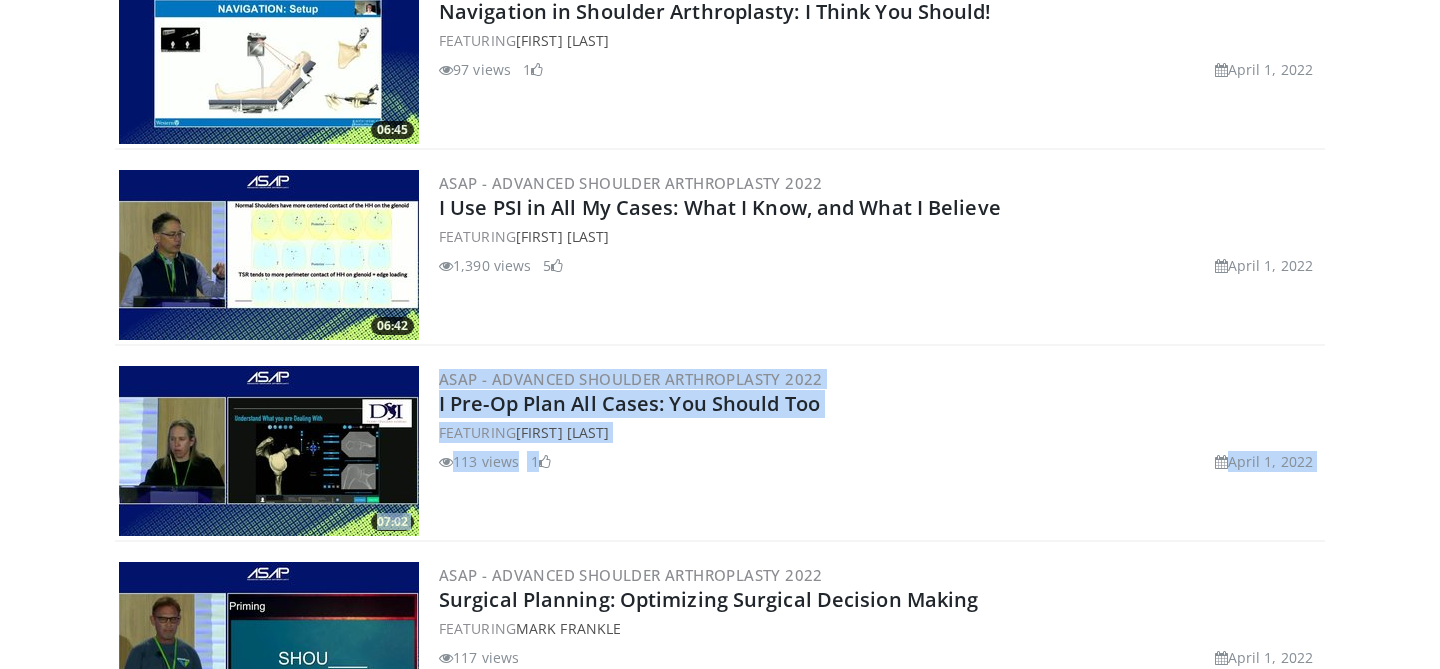 scroll, scrollTop: 7730, scrollLeft: 0, axis: vertical 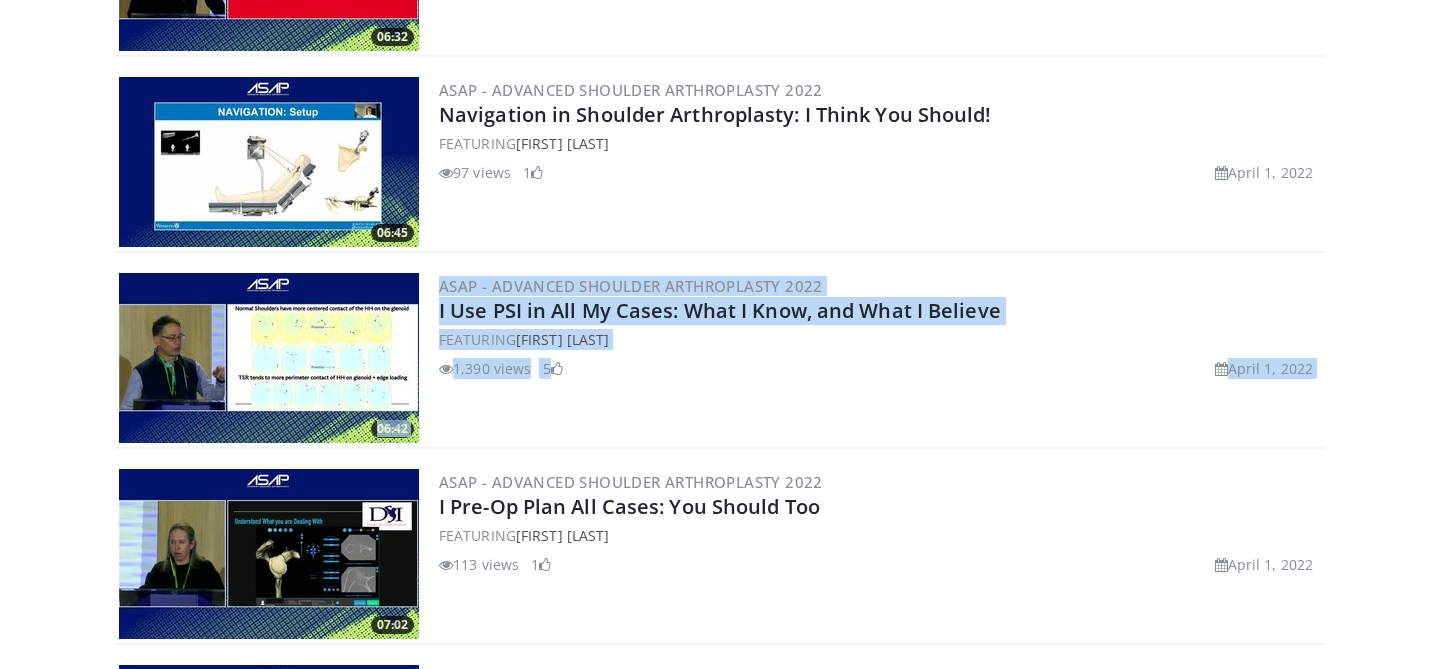 drag, startPoint x: 701, startPoint y: 390, endPoint x: 401, endPoint y: 276, distance: 320.9299 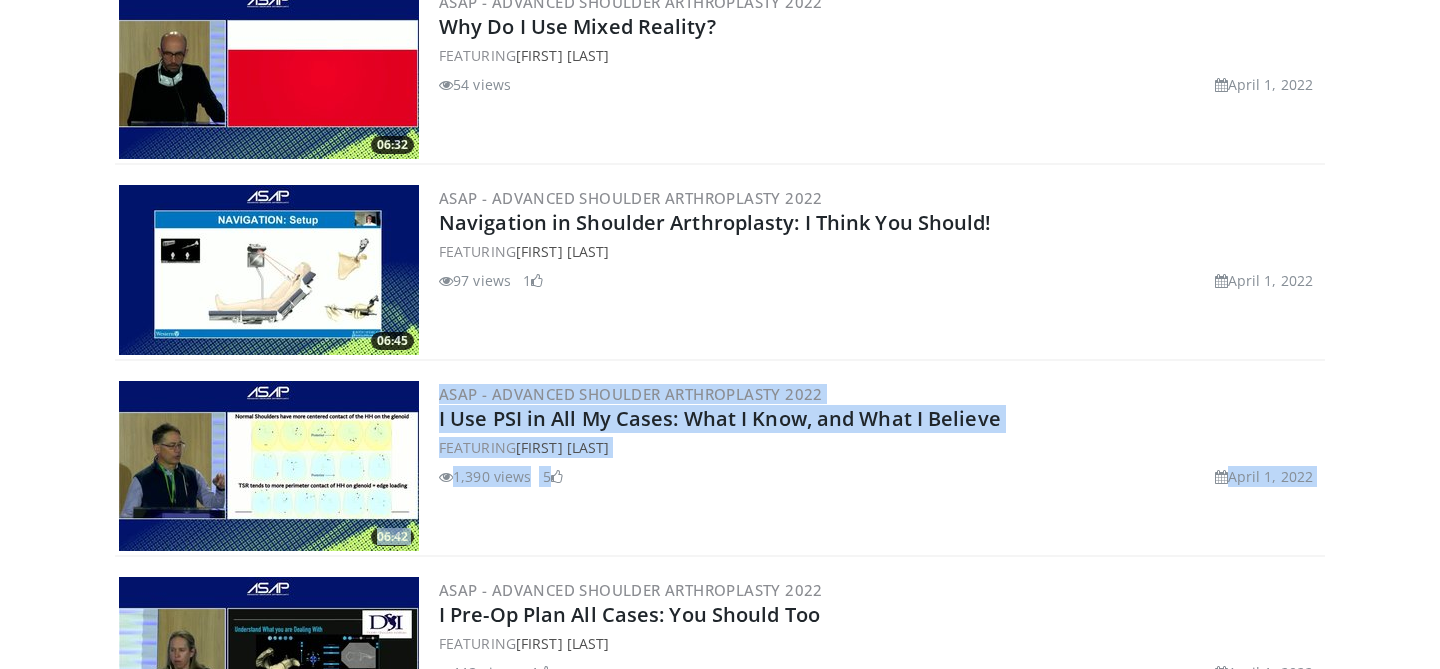 scroll, scrollTop: 7621, scrollLeft: 0, axis: vertical 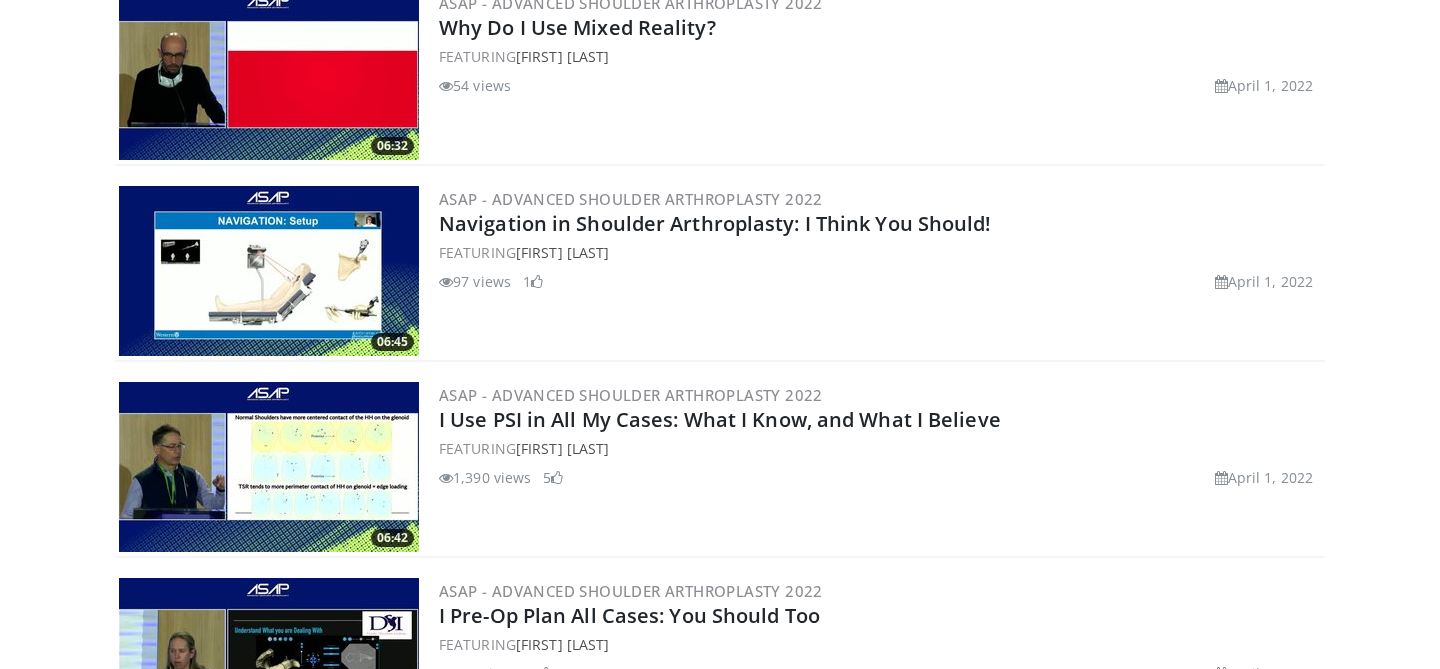 click on "ASAP - Advanced Shoulder ArthroPlasty 2022
Navigation in Shoulder Arthroplasty: I Think You Should!
FEATURING
Kenneth Faber
97 views
April 1, 2022
1" at bounding box center [880, 271] 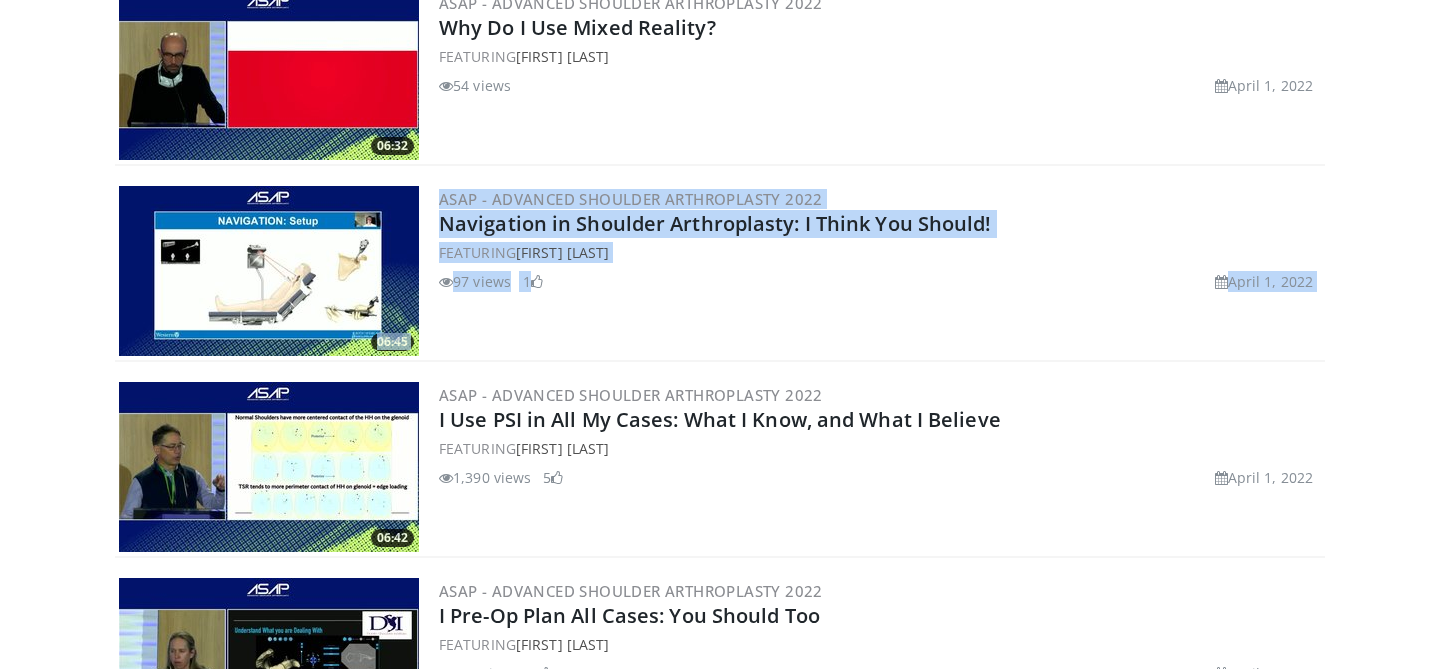 drag, startPoint x: 857, startPoint y: 306, endPoint x: 372, endPoint y: 202, distance: 496.0252 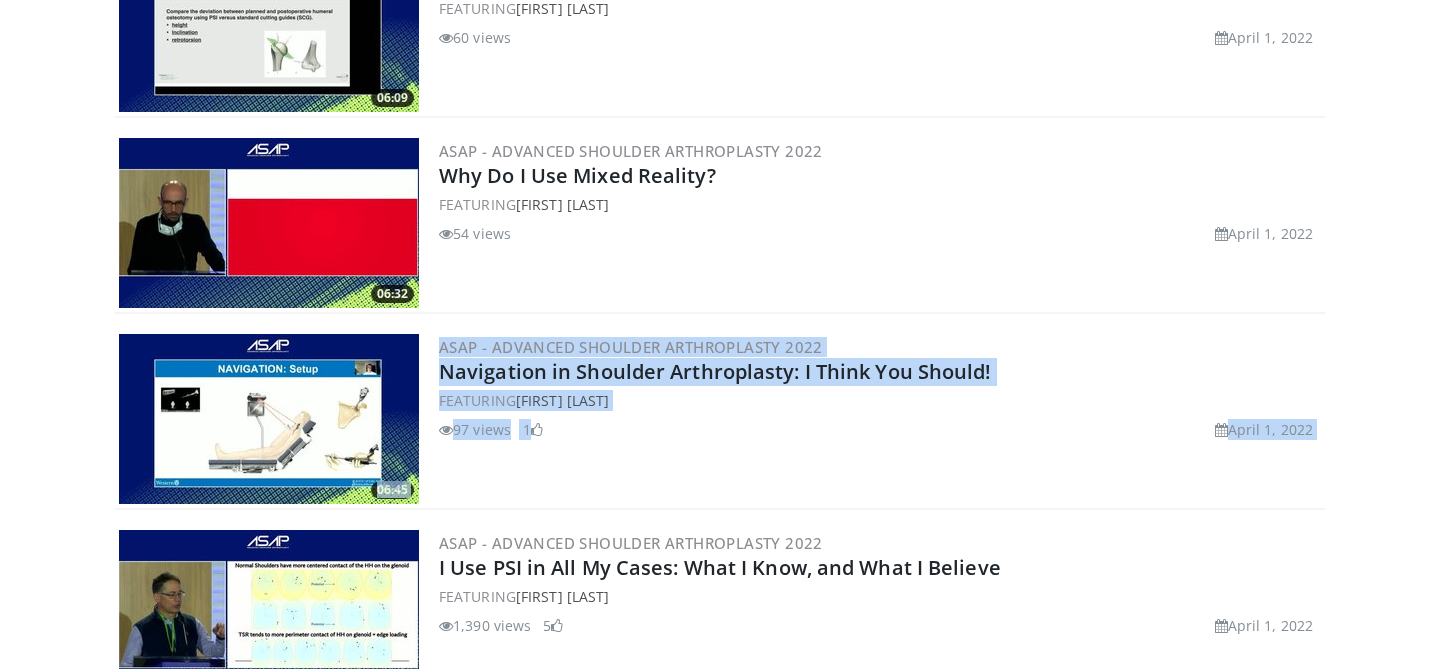 scroll, scrollTop: 7323, scrollLeft: 0, axis: vertical 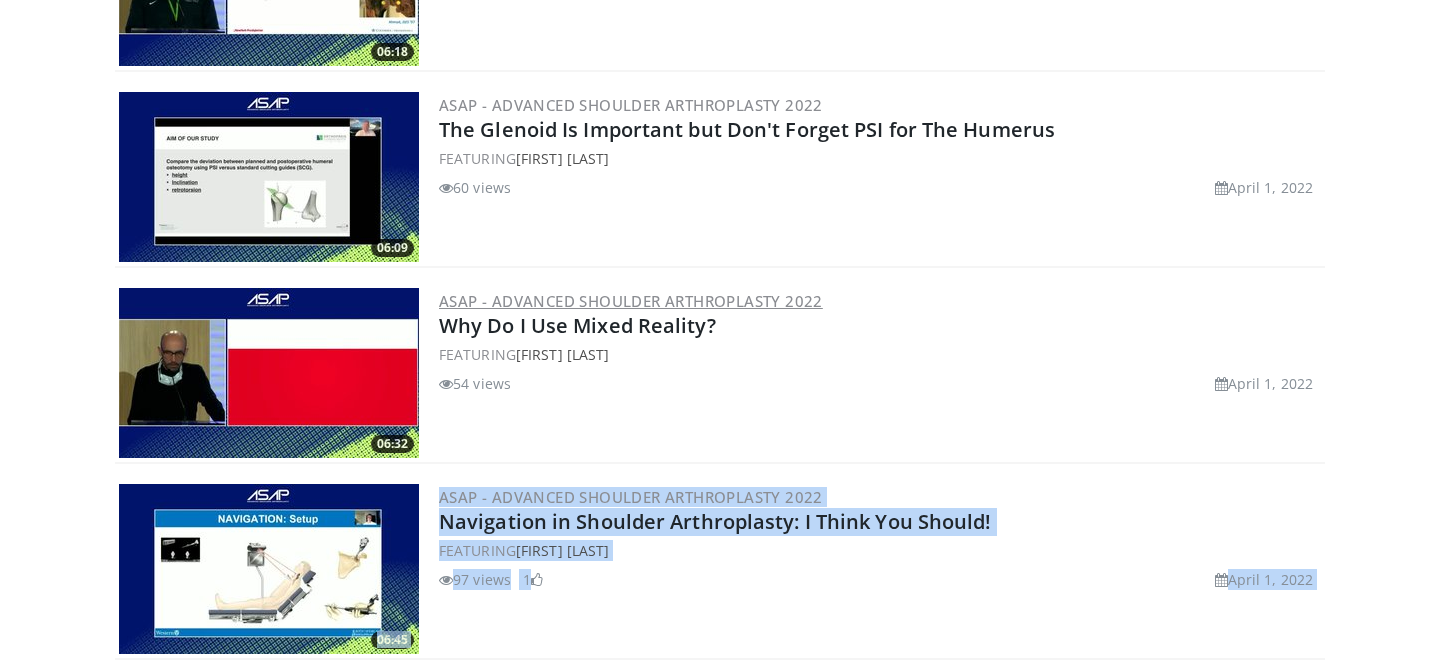 drag, startPoint x: 731, startPoint y: 400, endPoint x: 493, endPoint y: 298, distance: 258.93628 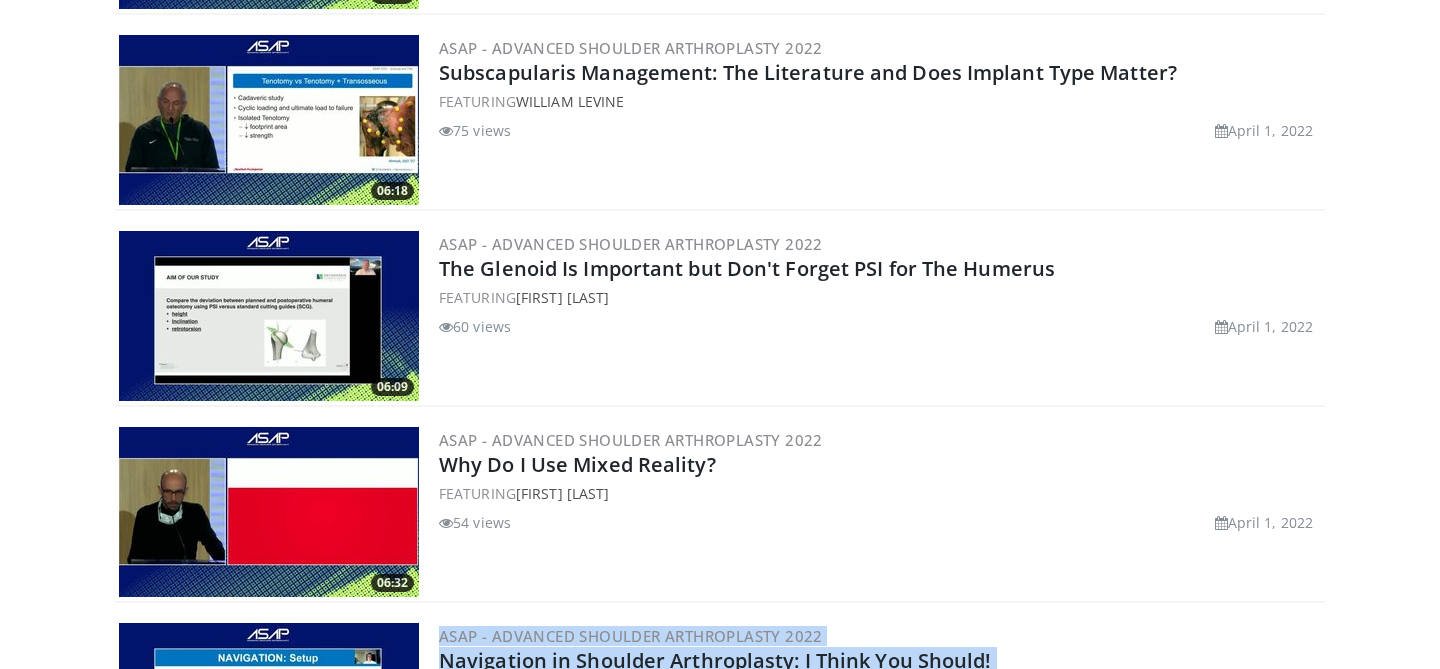 scroll, scrollTop: 7175, scrollLeft: 0, axis: vertical 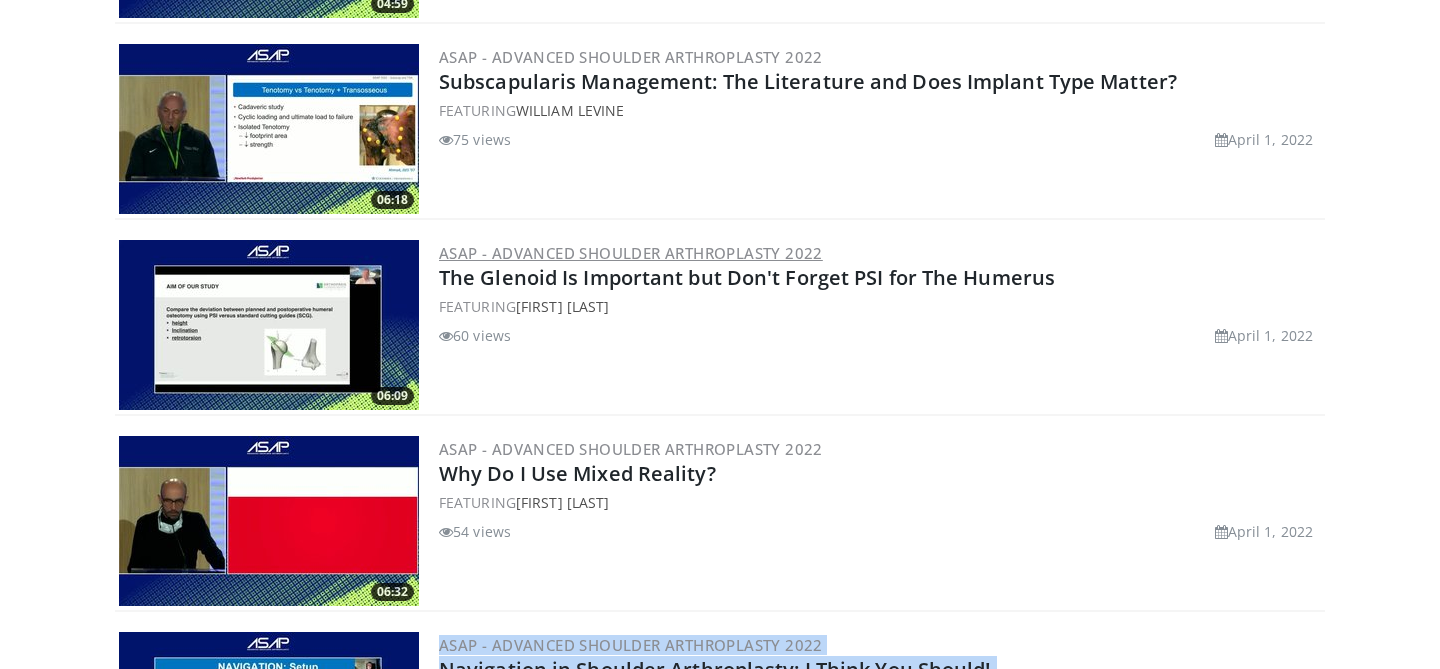 drag, startPoint x: 653, startPoint y: 330, endPoint x: 447, endPoint y: 249, distance: 221.35266 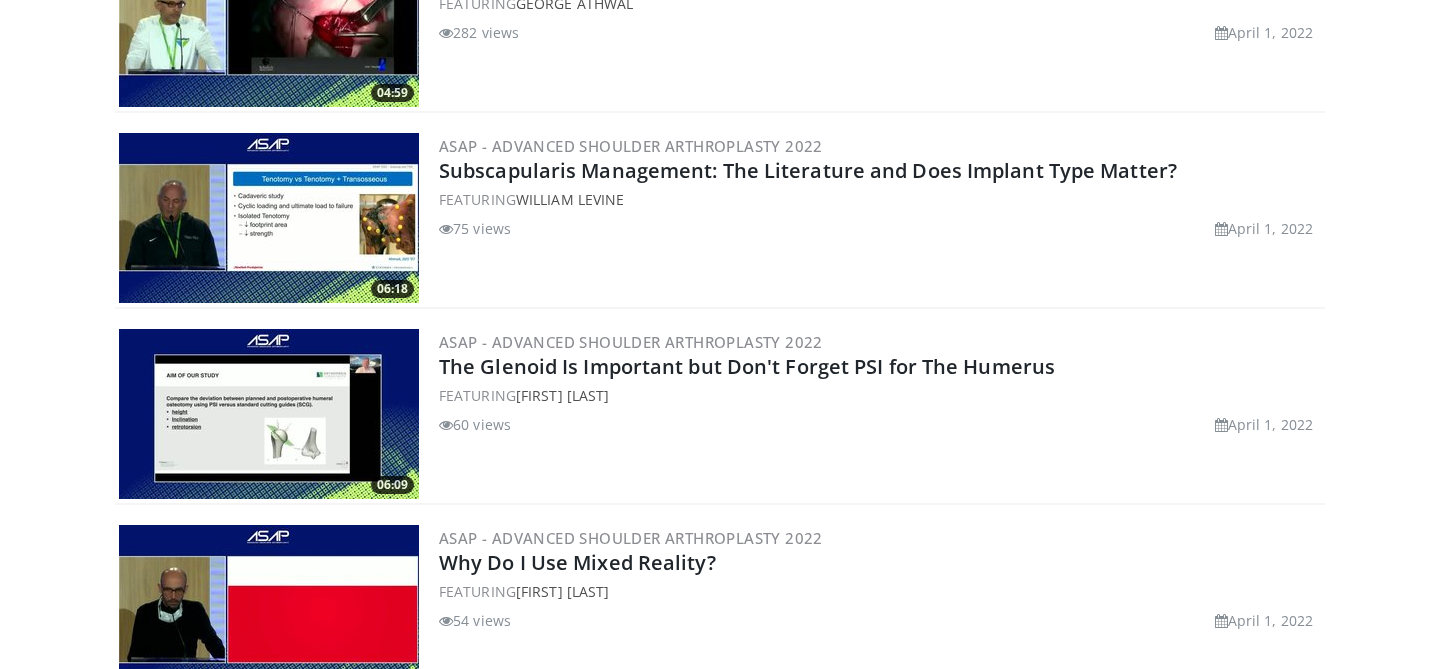 scroll, scrollTop: 7035, scrollLeft: 0, axis: vertical 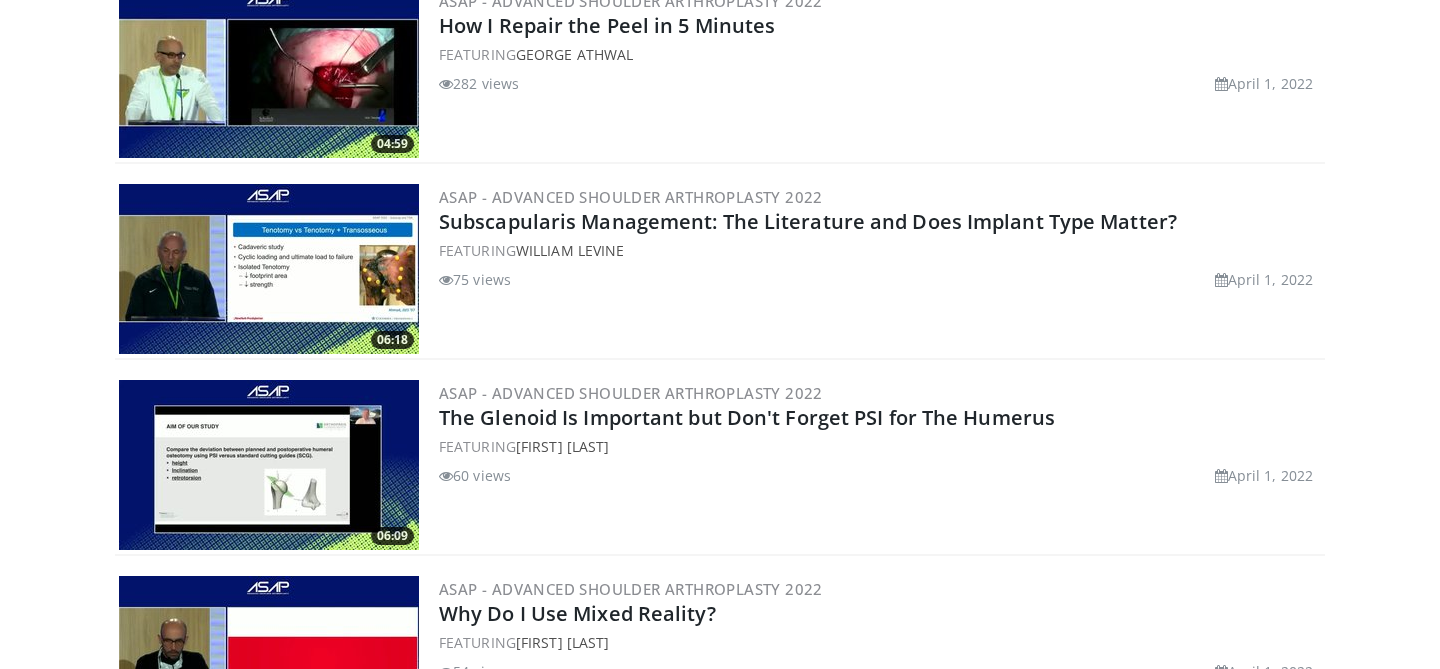 click on "ASAP - Advanced Shoulder ArthroPlasty 2022
Subscapularis Management: The Literature and Does Implant Type Matter?
FEATURING
William Levine
75 views
April 1, 2022" at bounding box center [880, 269] 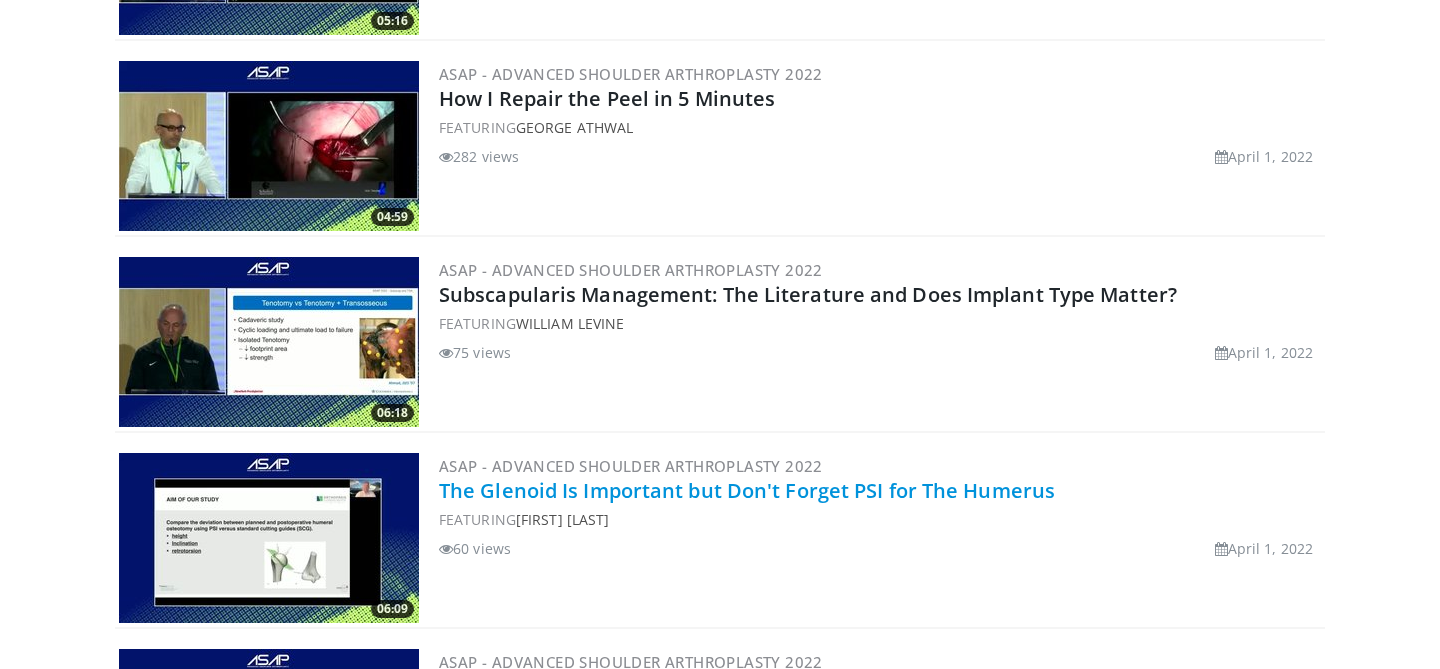scroll, scrollTop: 6857, scrollLeft: 0, axis: vertical 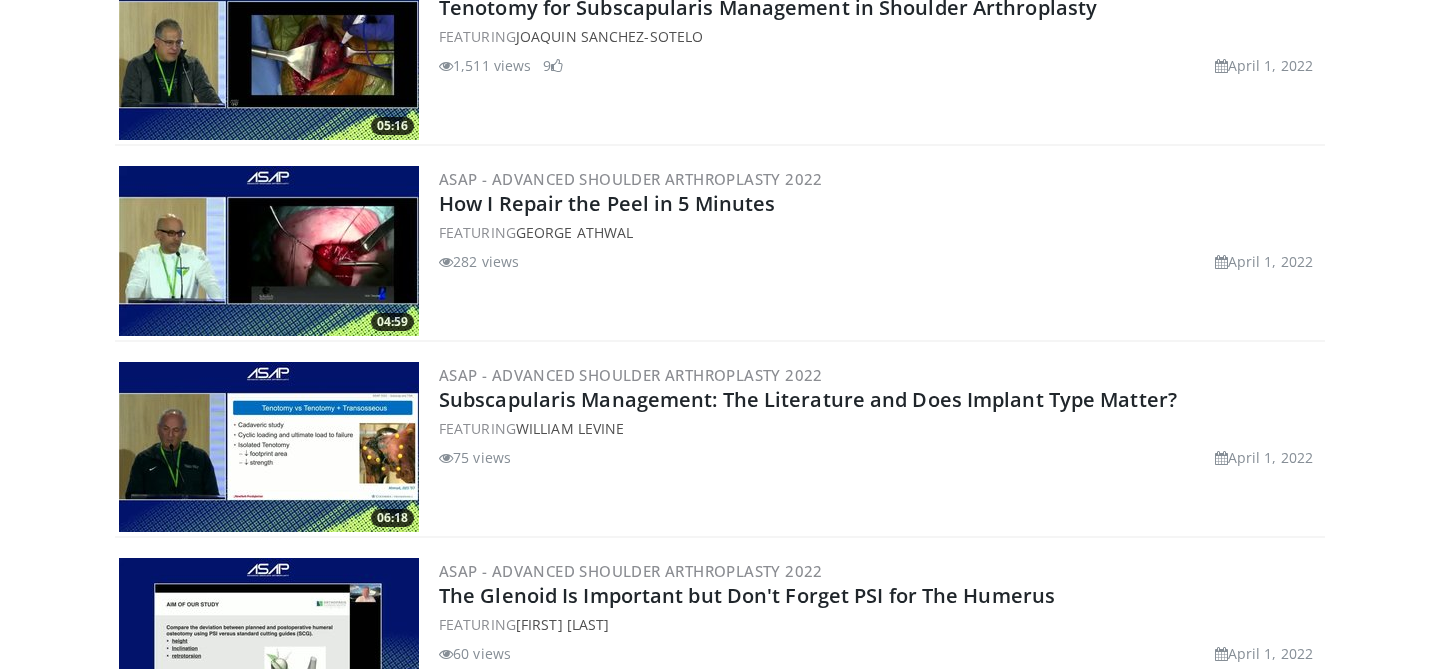 drag, startPoint x: 805, startPoint y: 301, endPoint x: 407, endPoint y: 170, distance: 419.00476 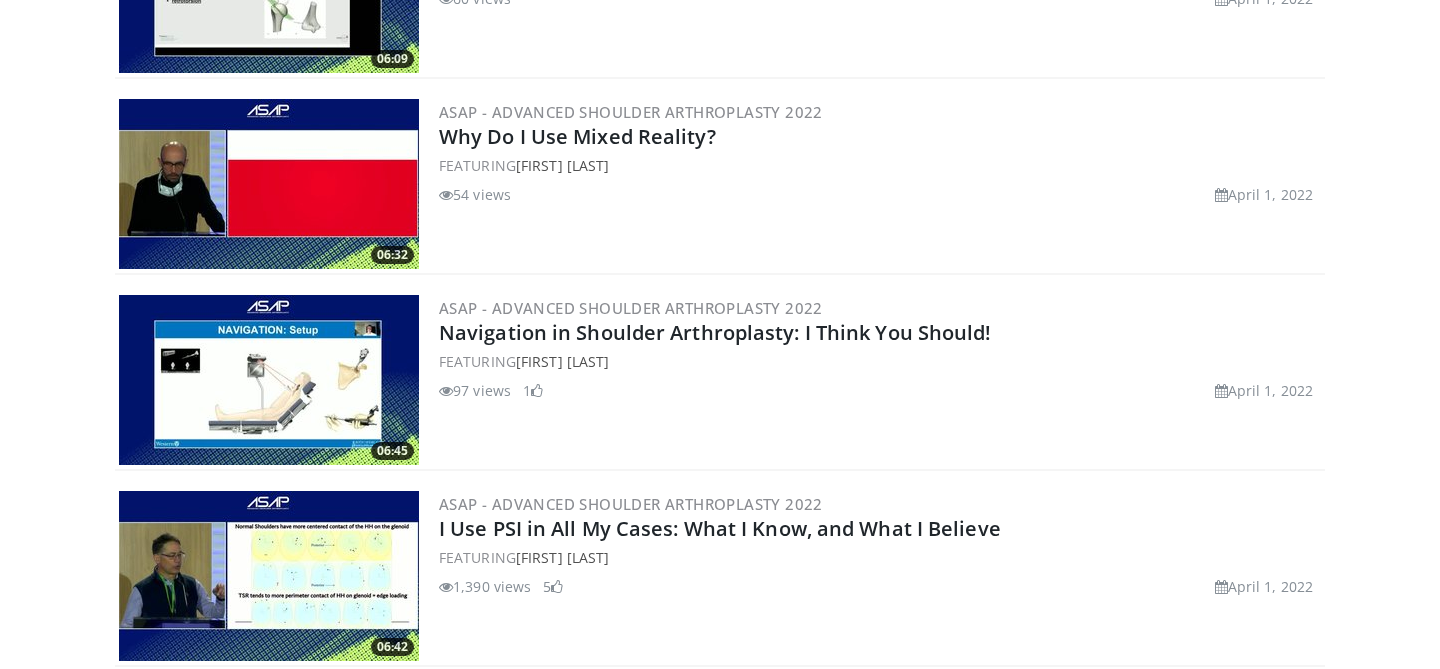 scroll, scrollTop: 7701, scrollLeft: 0, axis: vertical 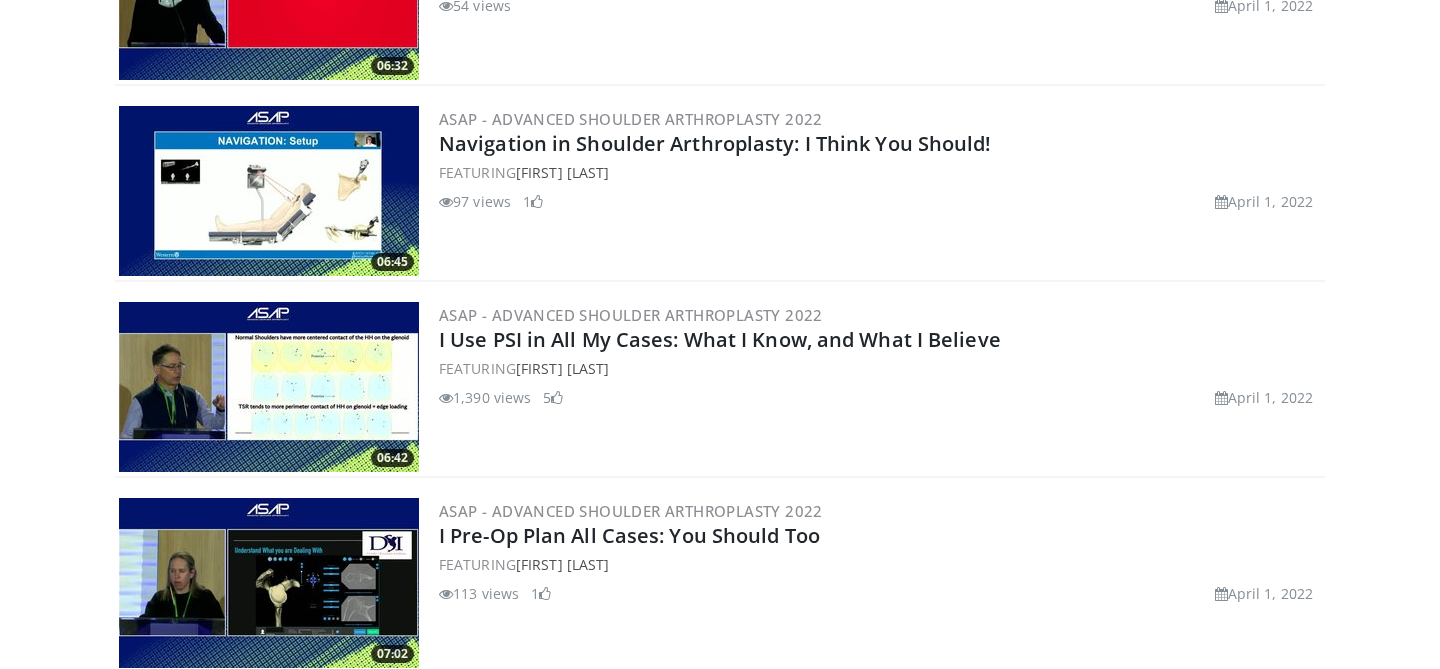 click on "ASAP - Advanced Shoulder ArthroPlasty 2022
I Pre-Op Plan All Cases: You Should Too
FEATURING
Ruth Delaney
113 views
April 1, 2022
1" at bounding box center (880, 583) 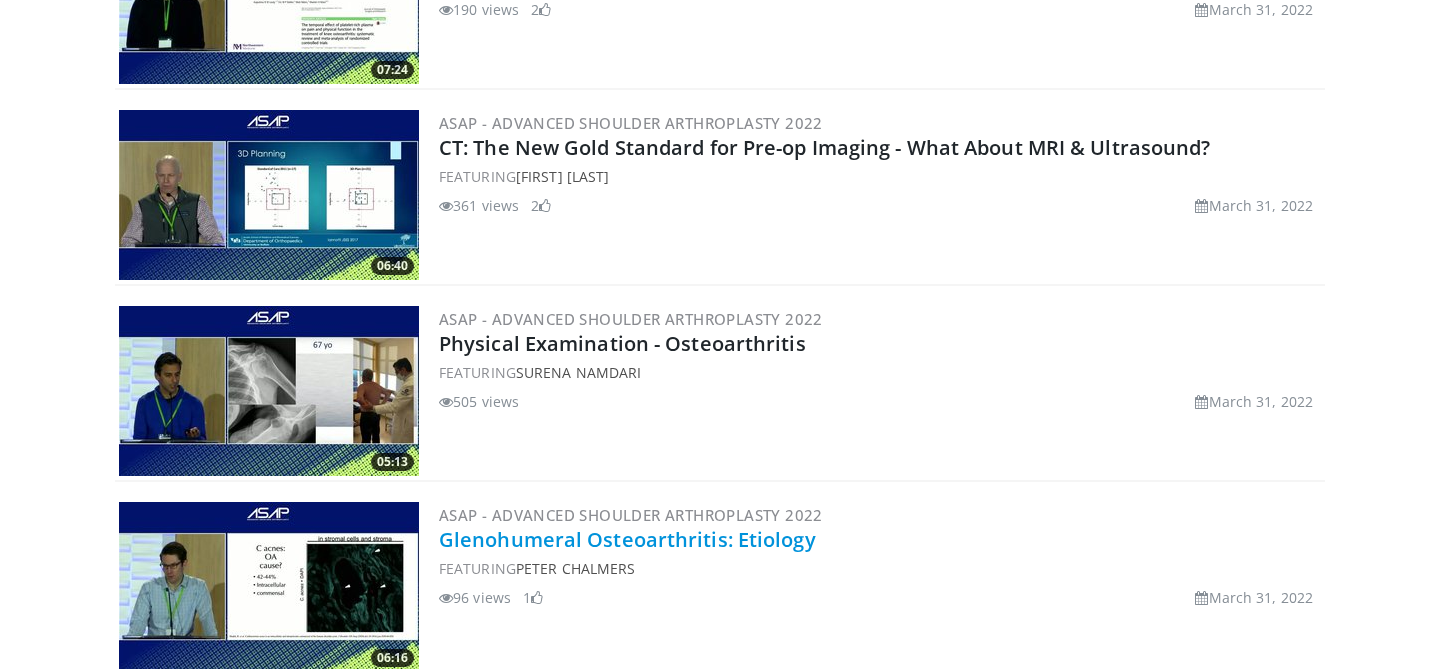 scroll, scrollTop: 10034, scrollLeft: 0, axis: vertical 